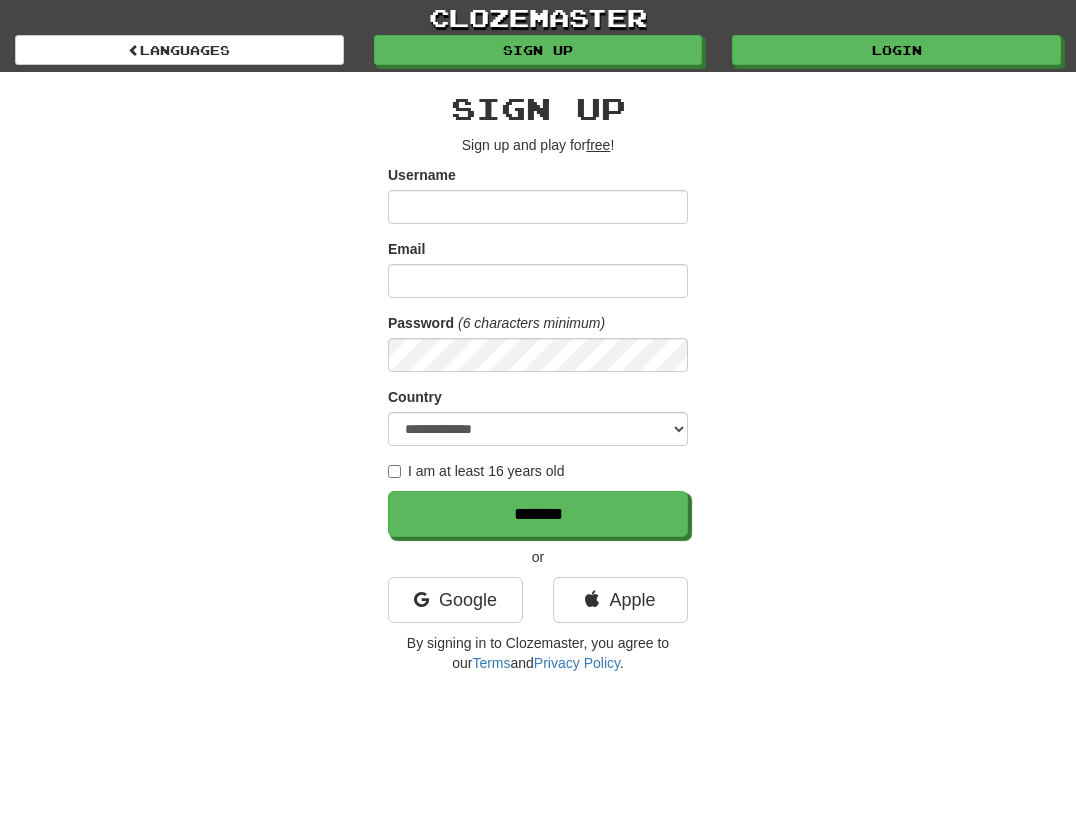 scroll, scrollTop: 0, scrollLeft: 0, axis: both 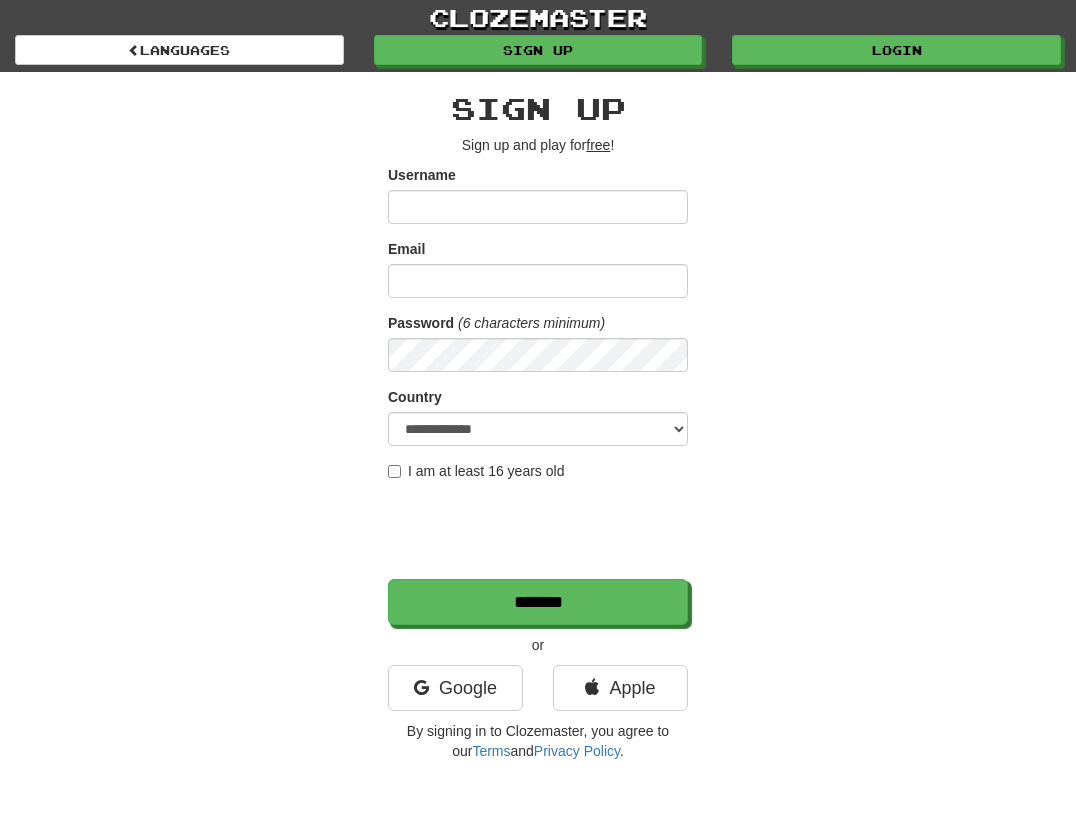 type on "*****" 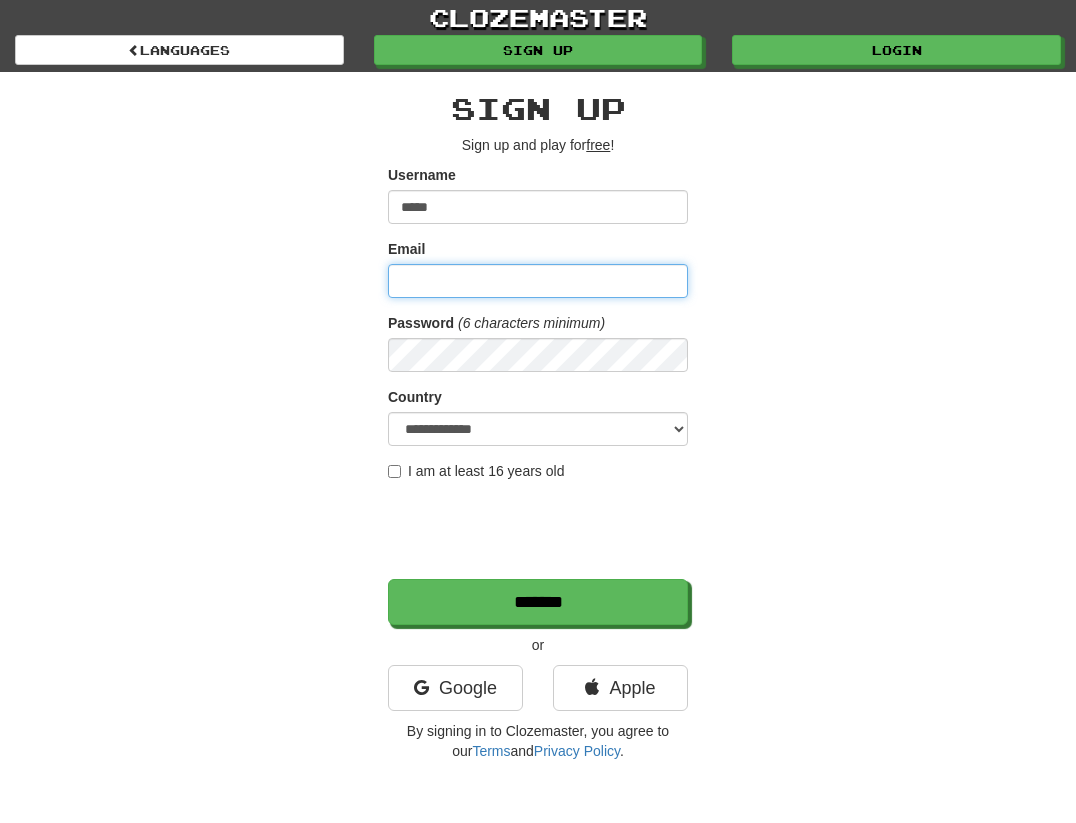 click on "Email" at bounding box center [538, 281] 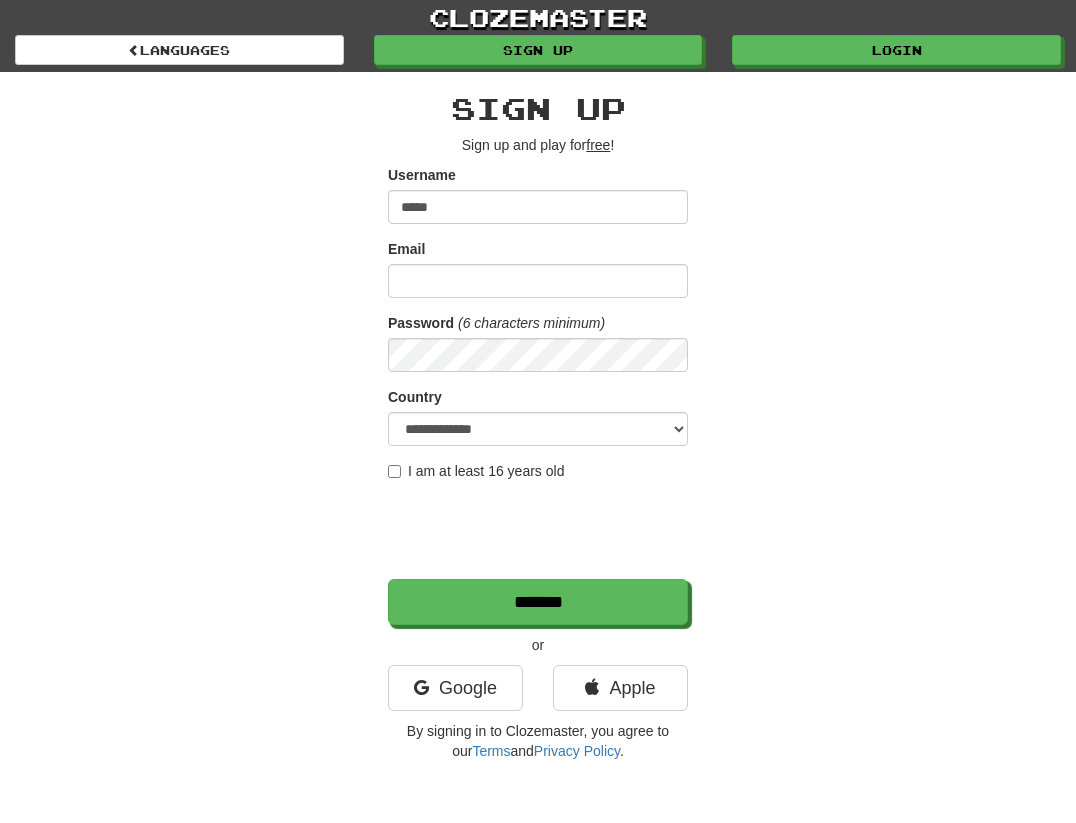 click on "**********" at bounding box center [538, 421] 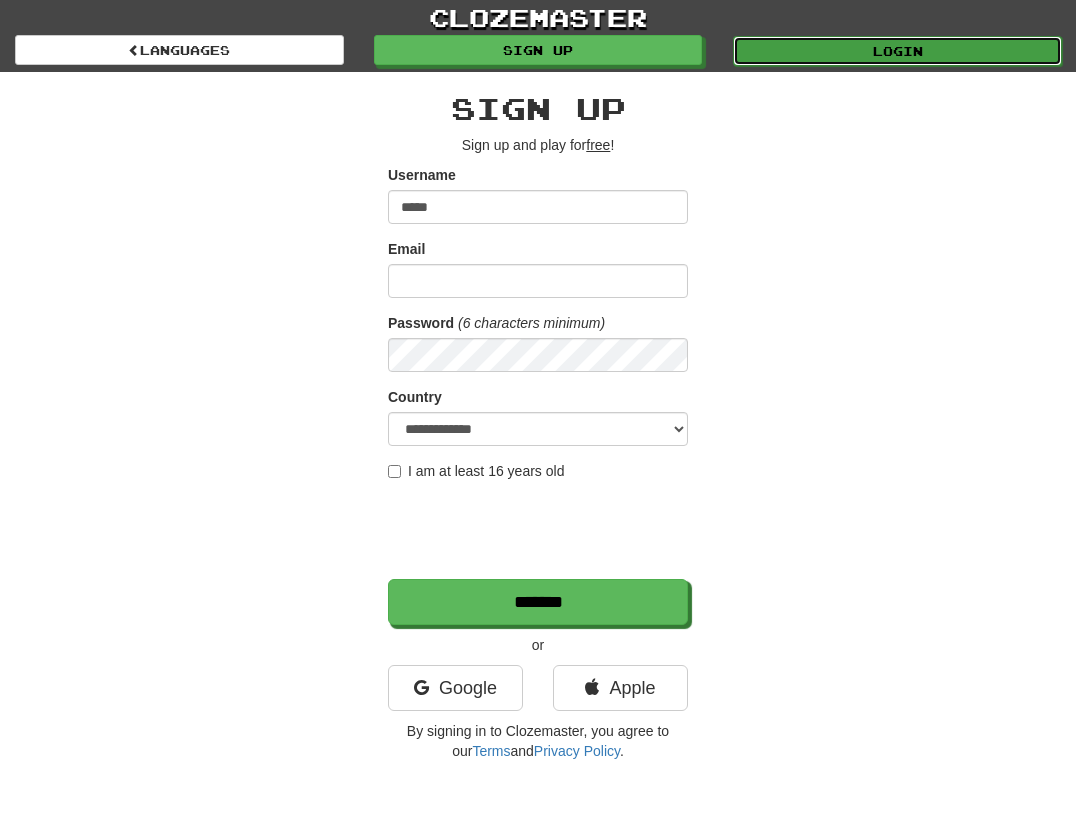 click on "Login" at bounding box center [897, 51] 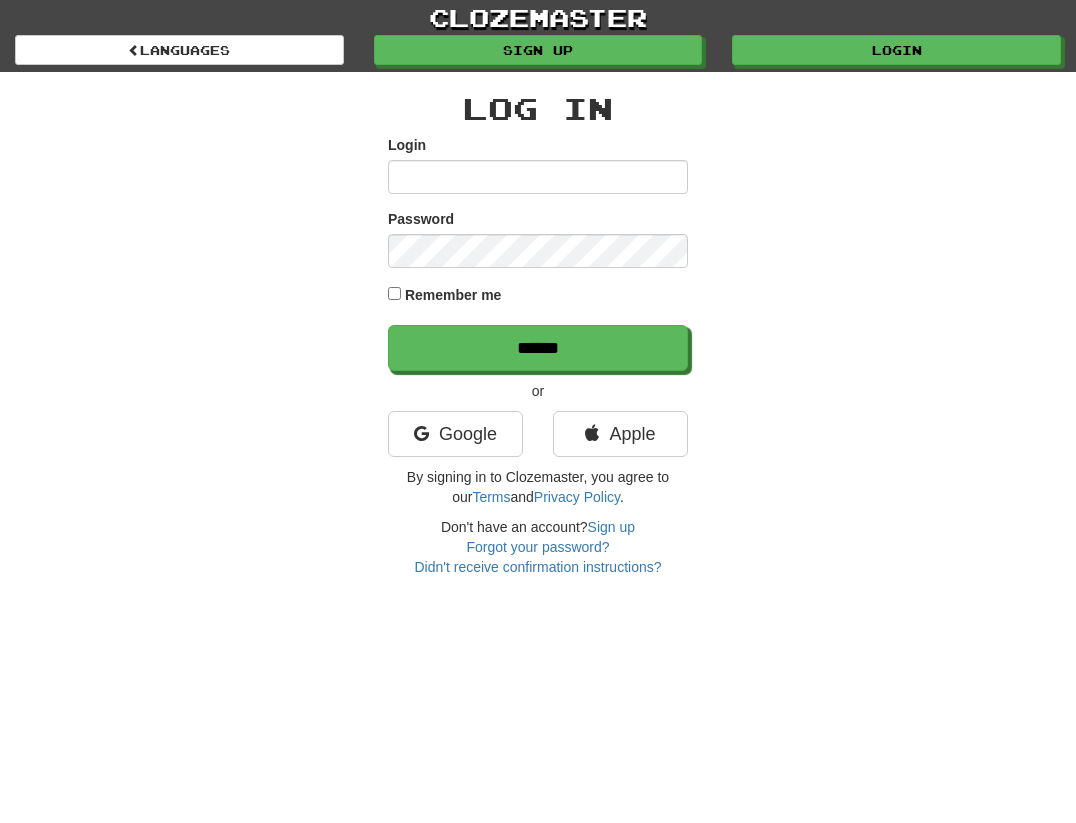 scroll, scrollTop: 0, scrollLeft: 0, axis: both 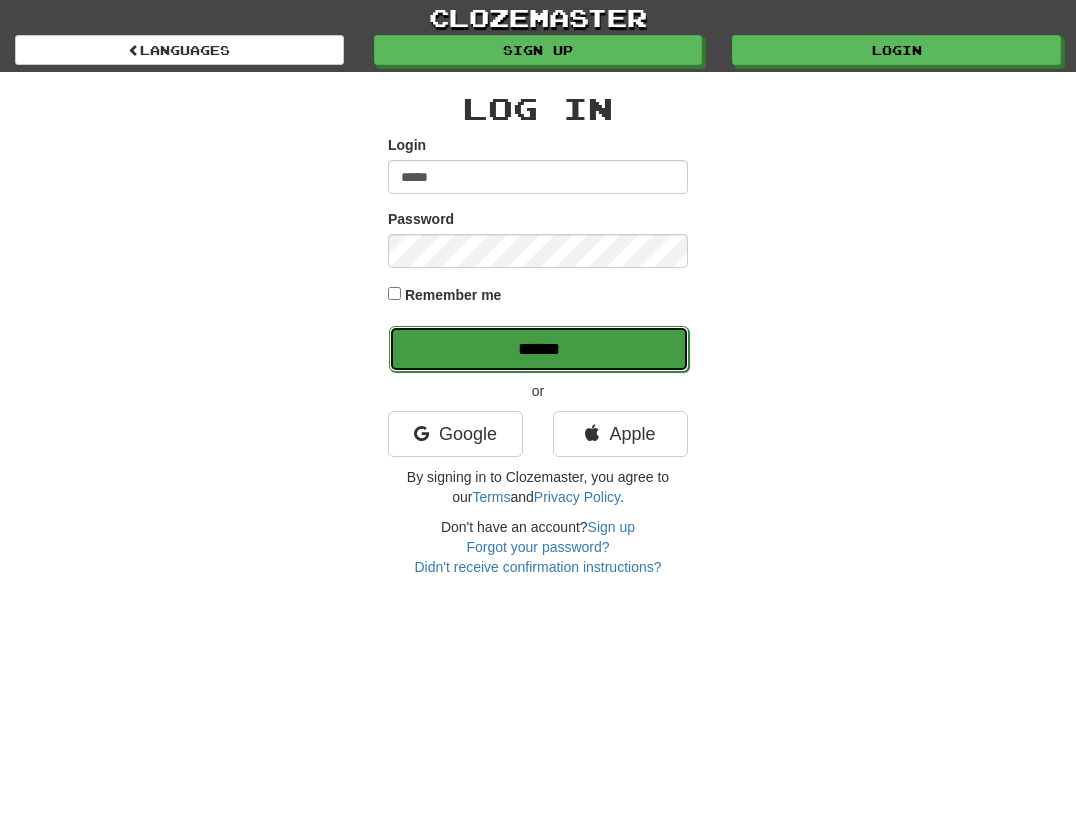 click on "******" at bounding box center (539, 349) 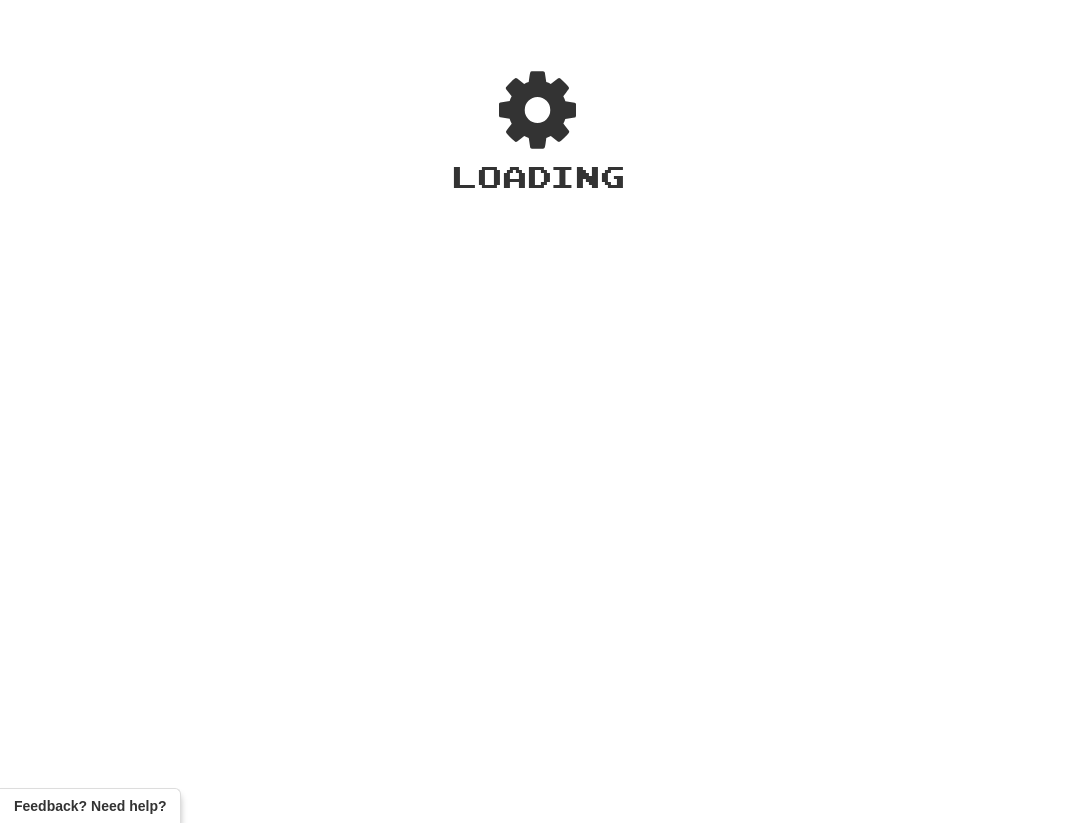 scroll, scrollTop: 0, scrollLeft: 0, axis: both 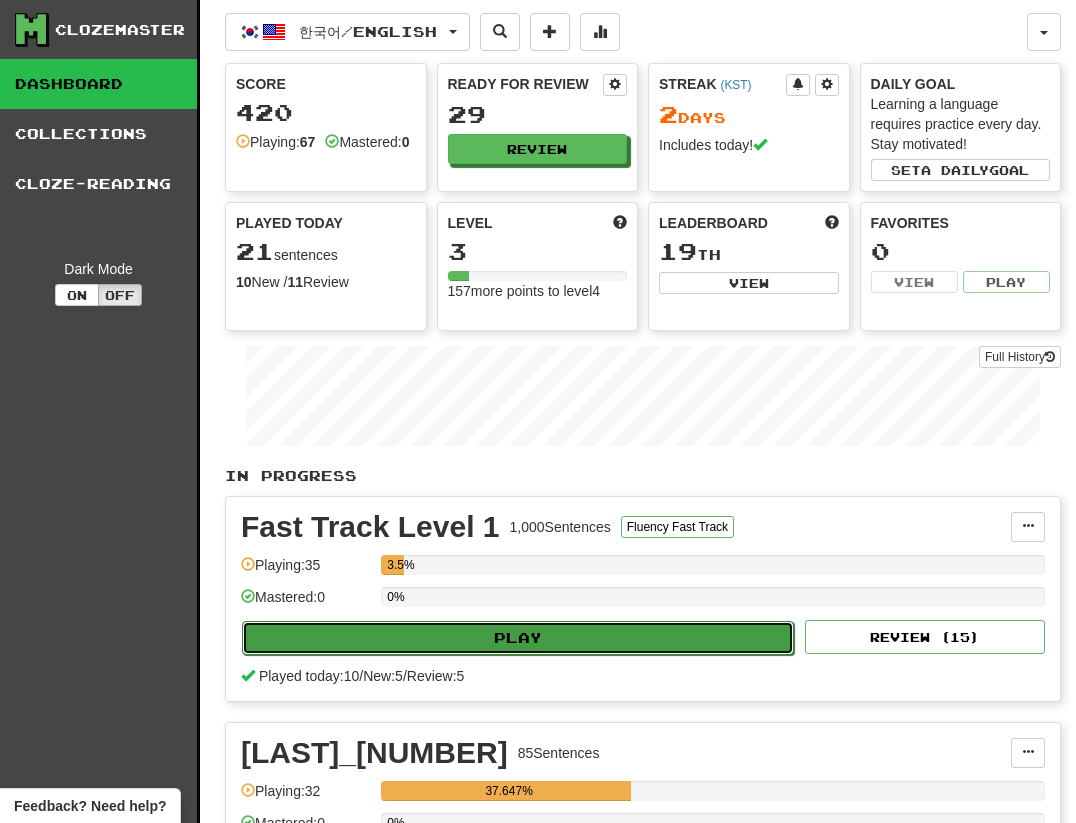 click on "Play" at bounding box center [518, 638] 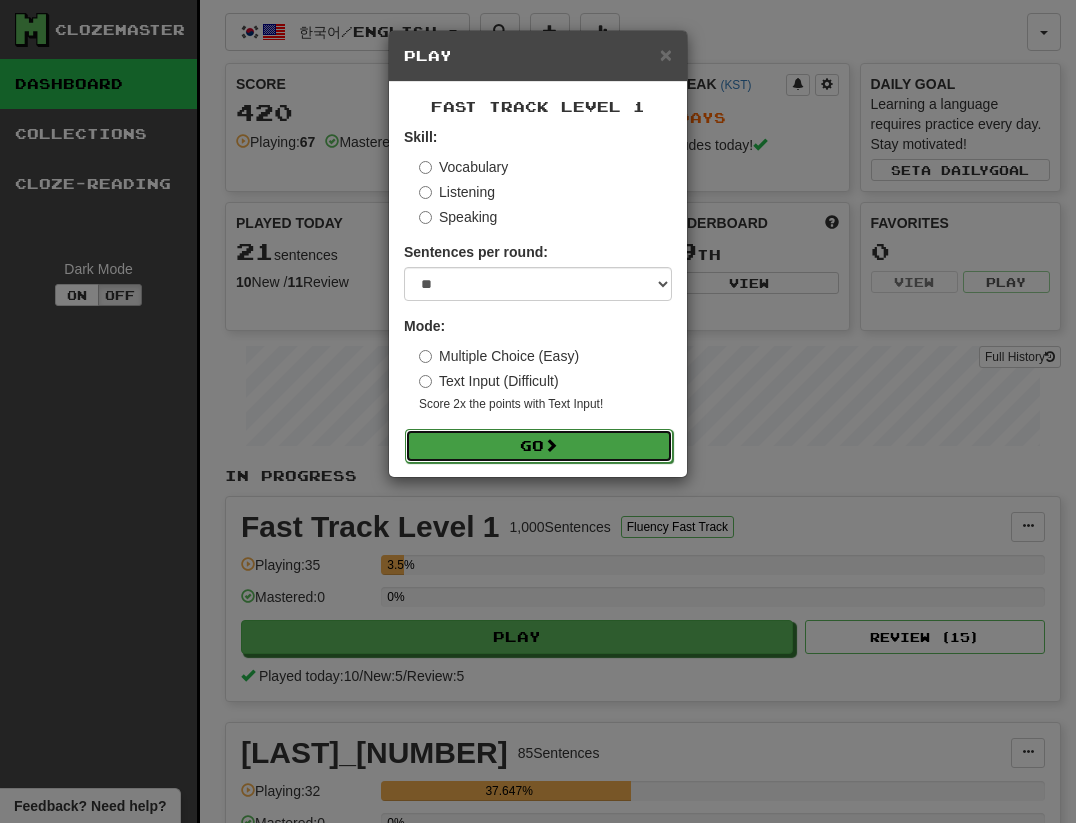 click on "Go" at bounding box center [539, 446] 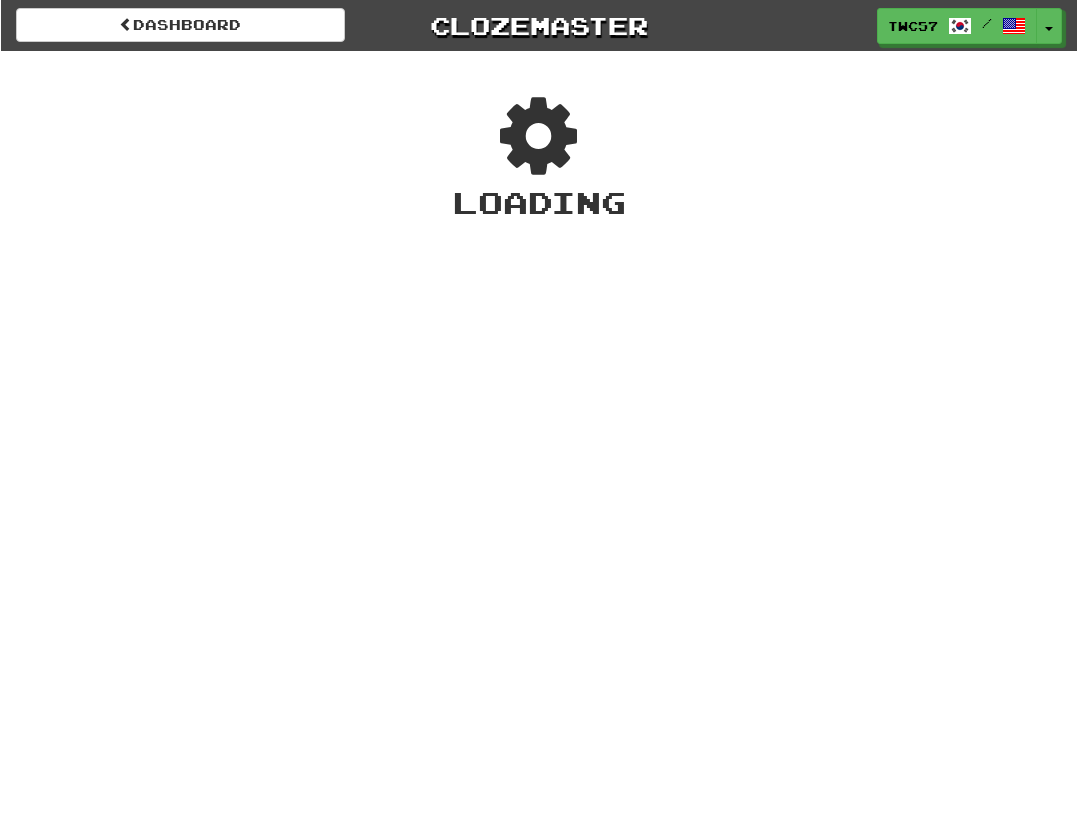 scroll, scrollTop: 0, scrollLeft: 0, axis: both 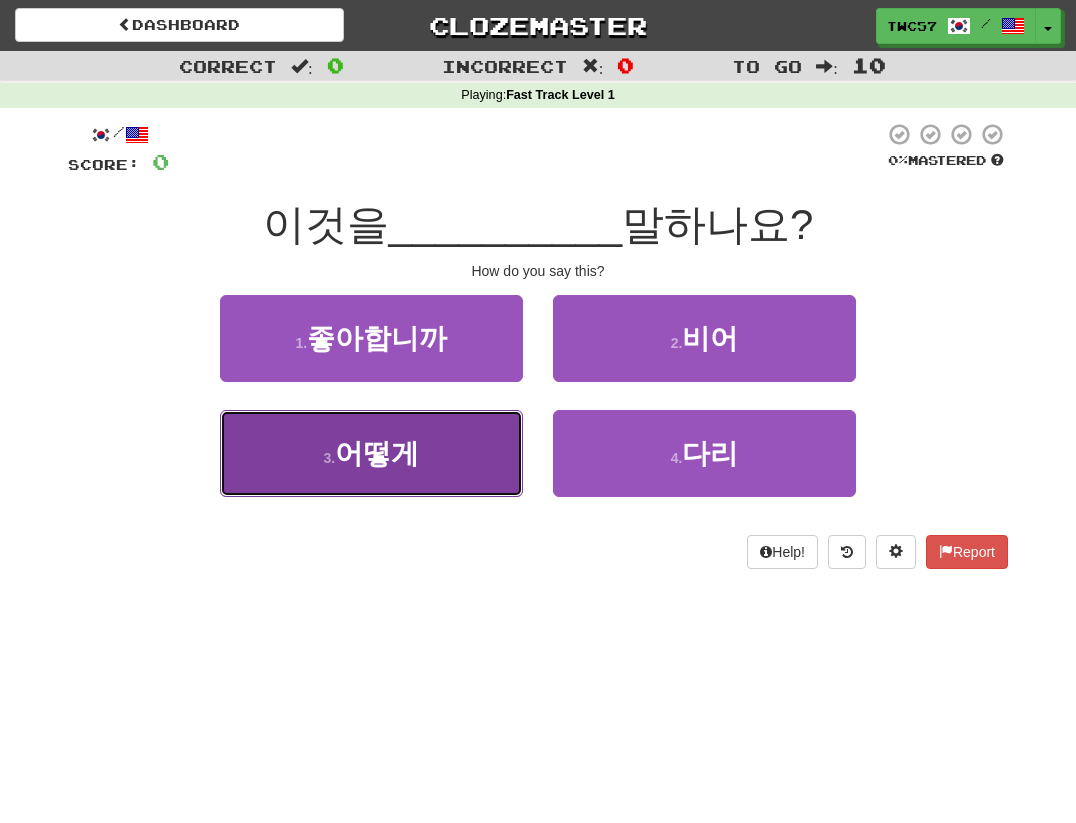 click on "어떻게" at bounding box center (377, 453) 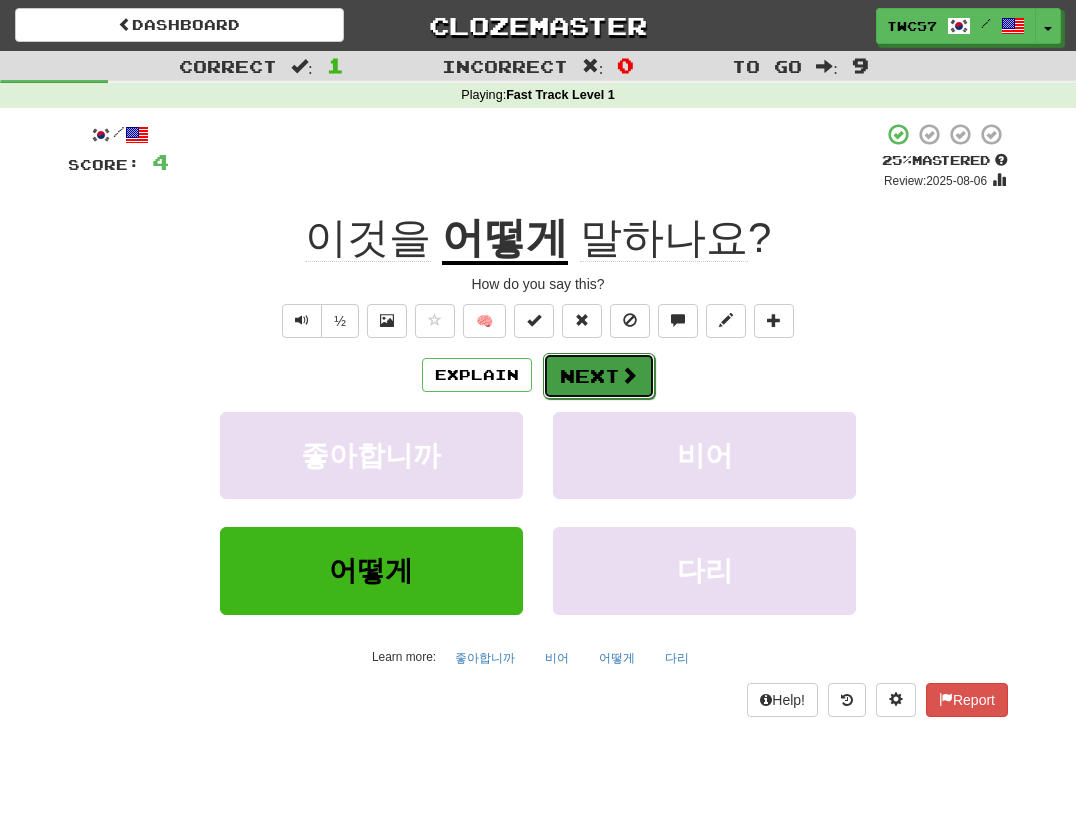click at bounding box center (629, 375) 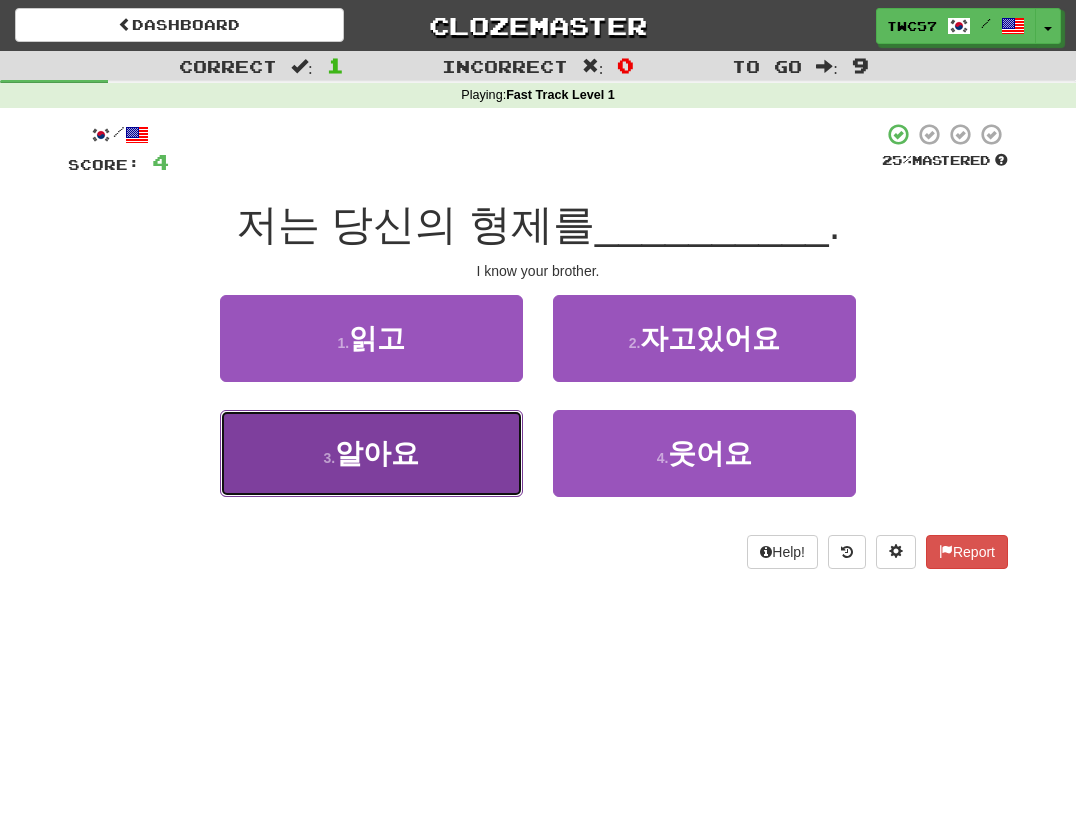 click on "3 .  알아요" at bounding box center (371, 453) 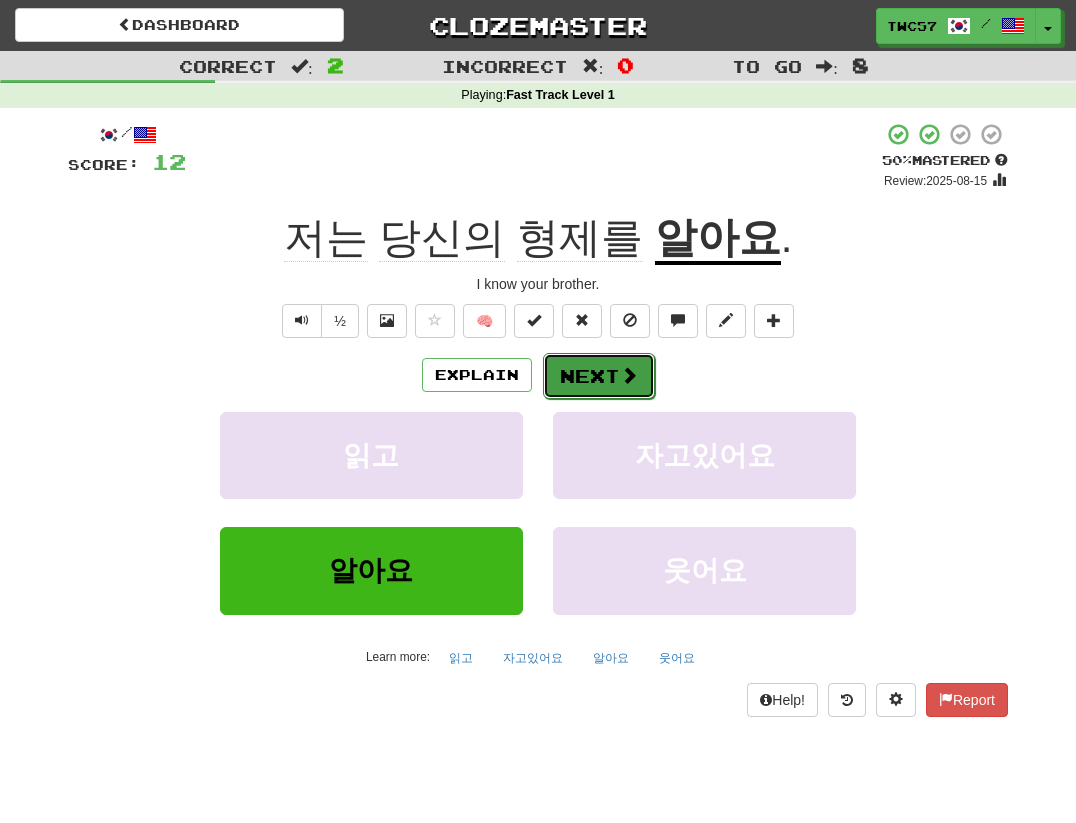 click on "Next" at bounding box center [599, 376] 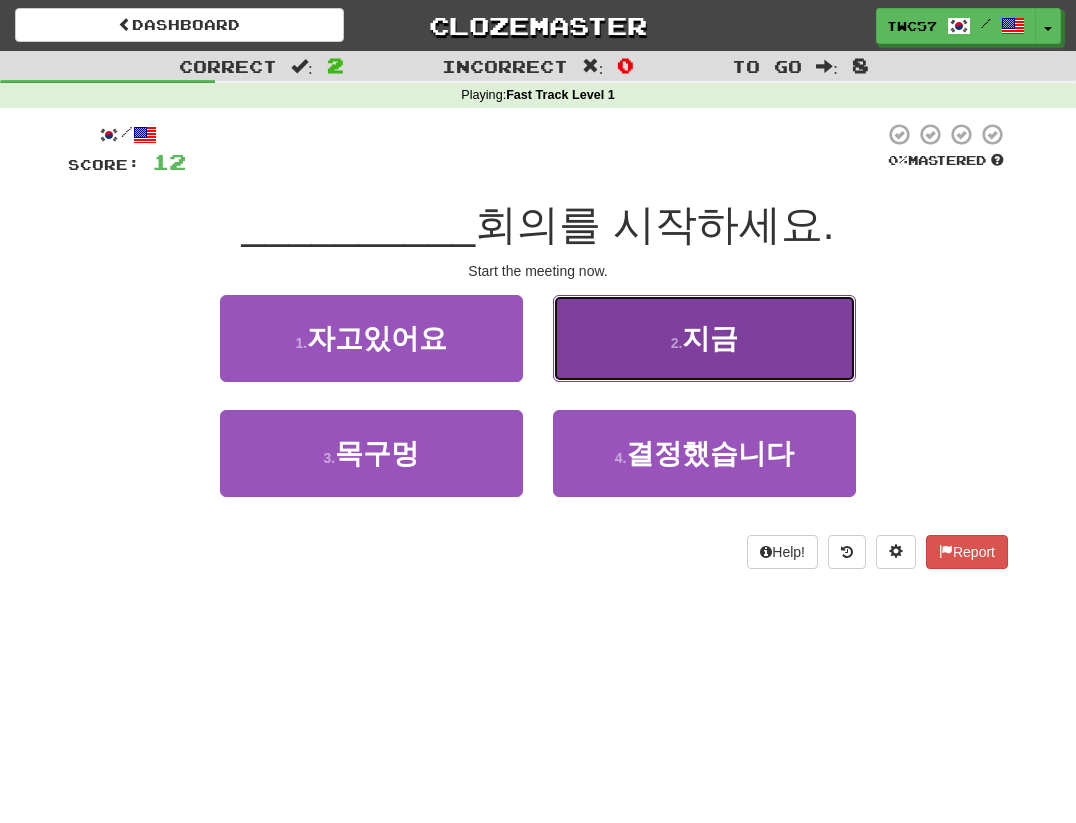 click on "2 .  지금" at bounding box center [704, 338] 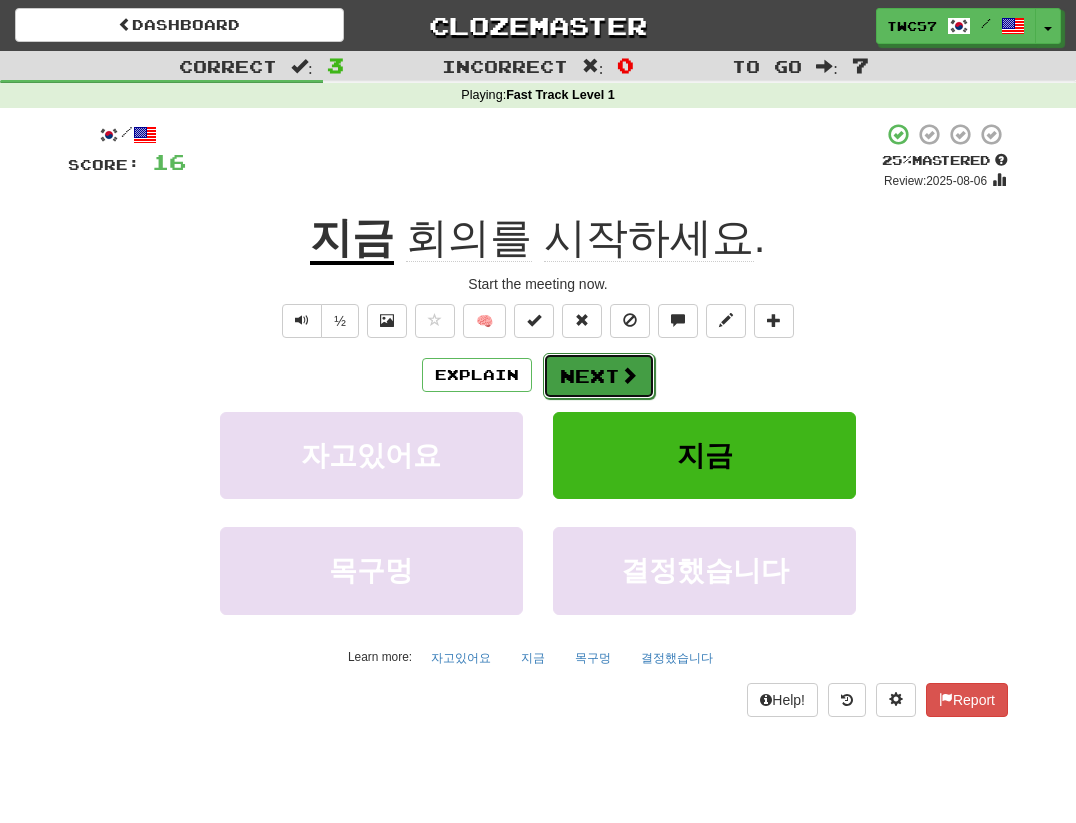 click on "Next" at bounding box center [599, 376] 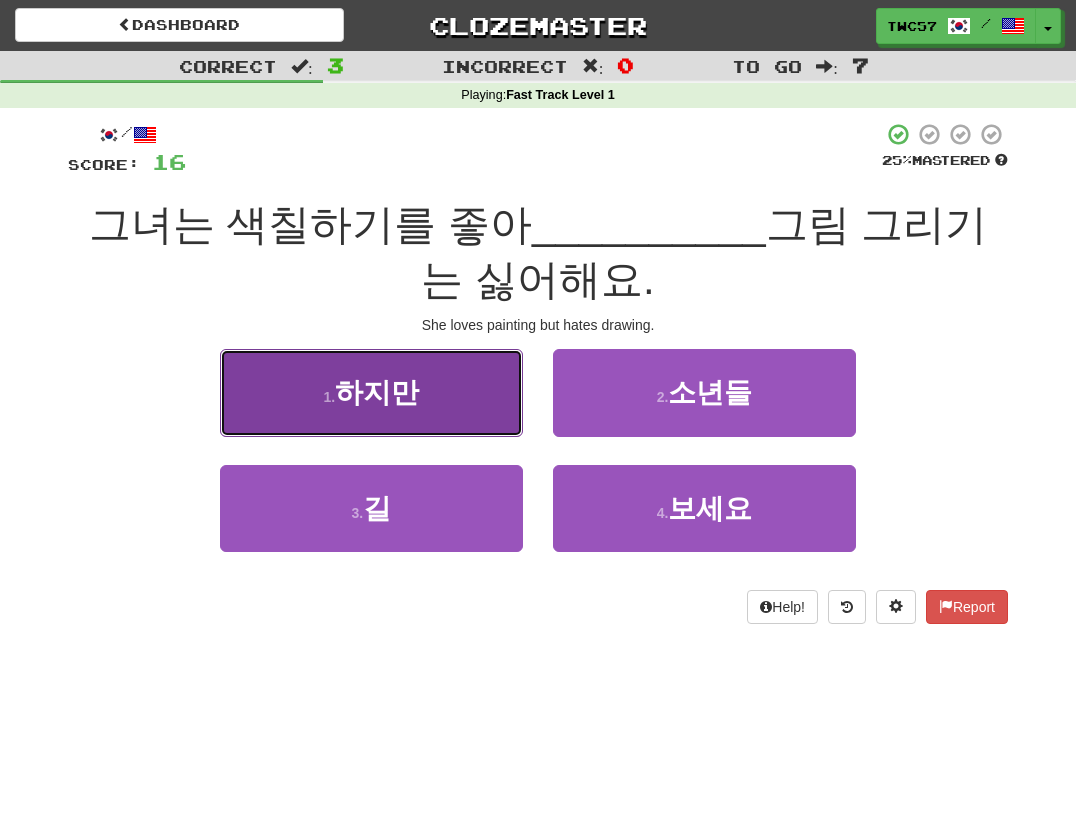 click on "1 .  하지만" at bounding box center (371, 392) 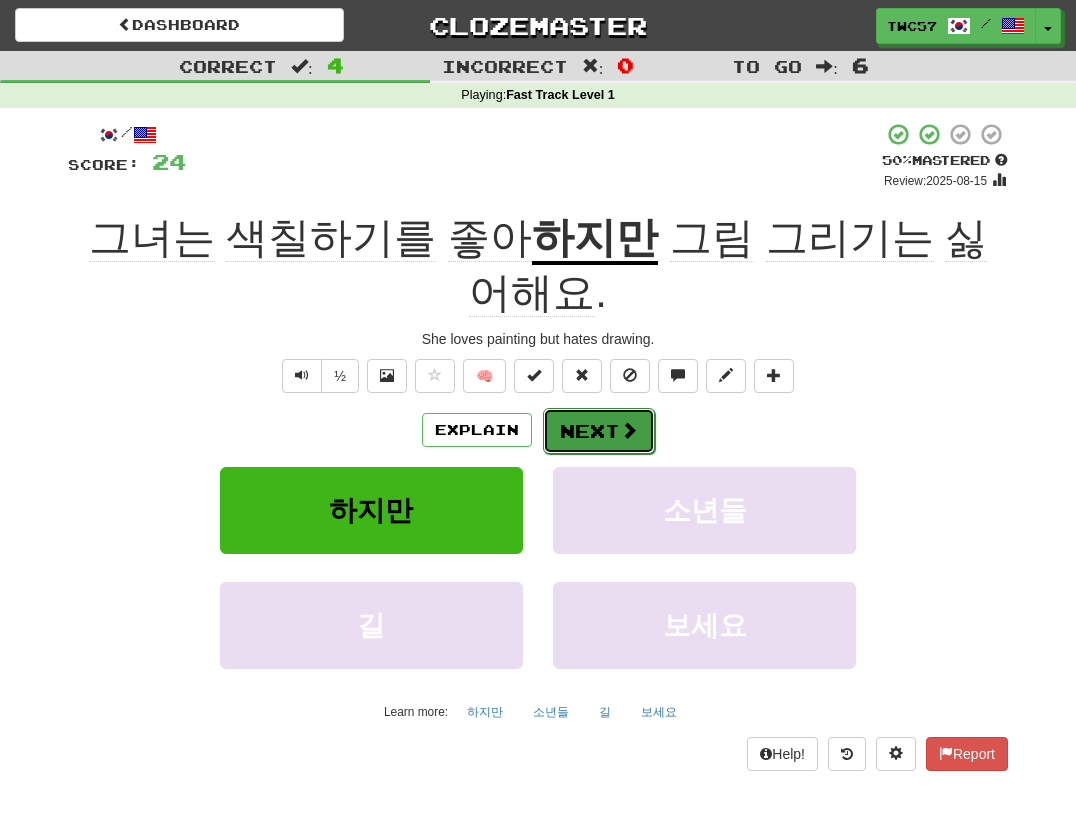 click on "Next" at bounding box center (599, 431) 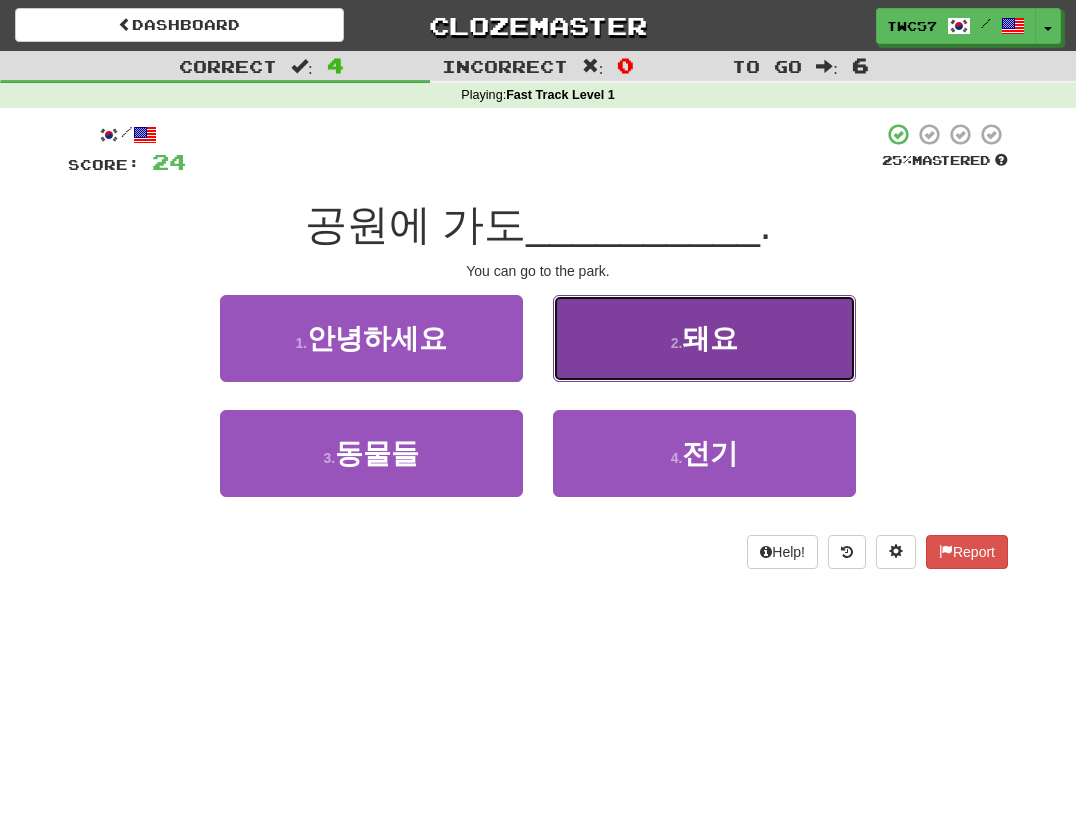 click on "돼요" at bounding box center [710, 338] 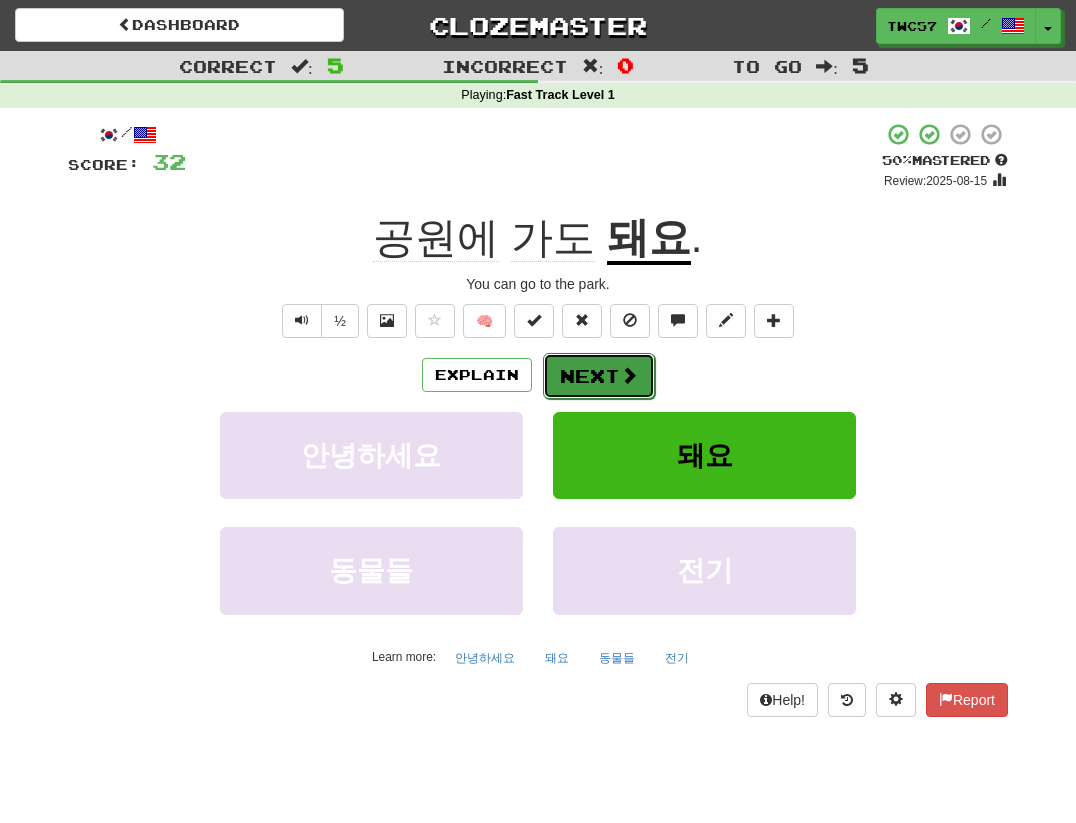 click on "Next" at bounding box center [599, 376] 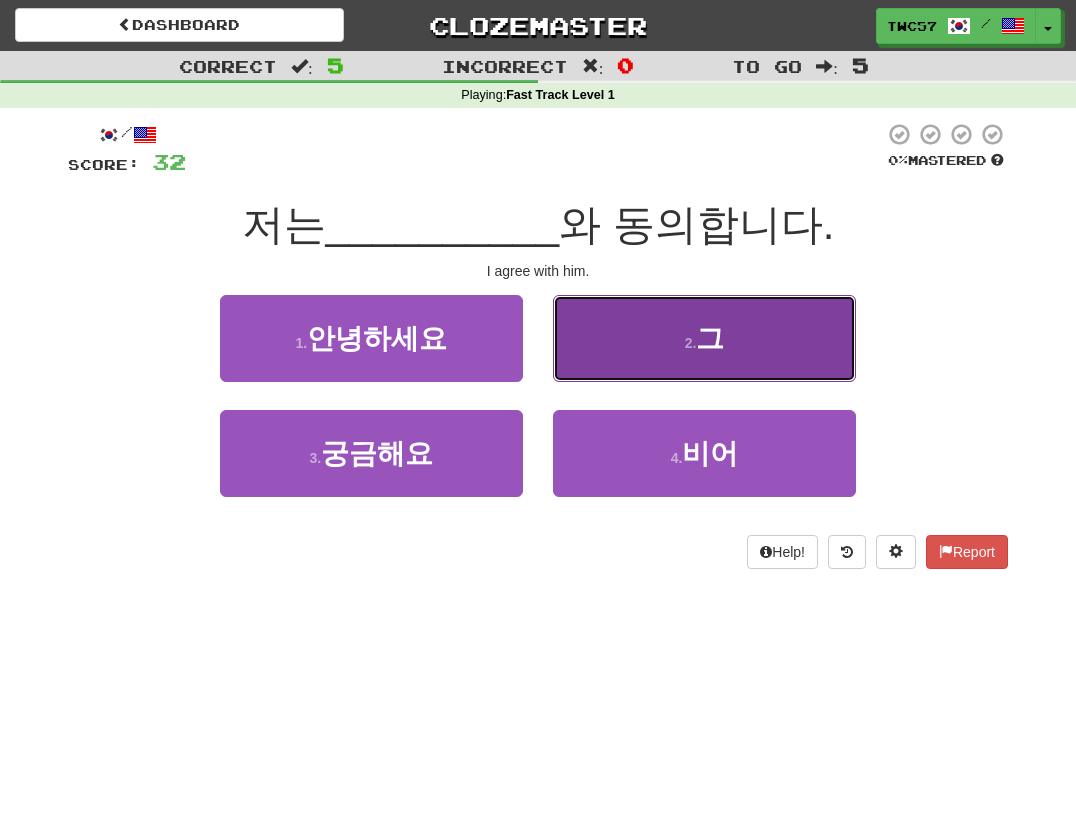 click on "그" at bounding box center [710, 338] 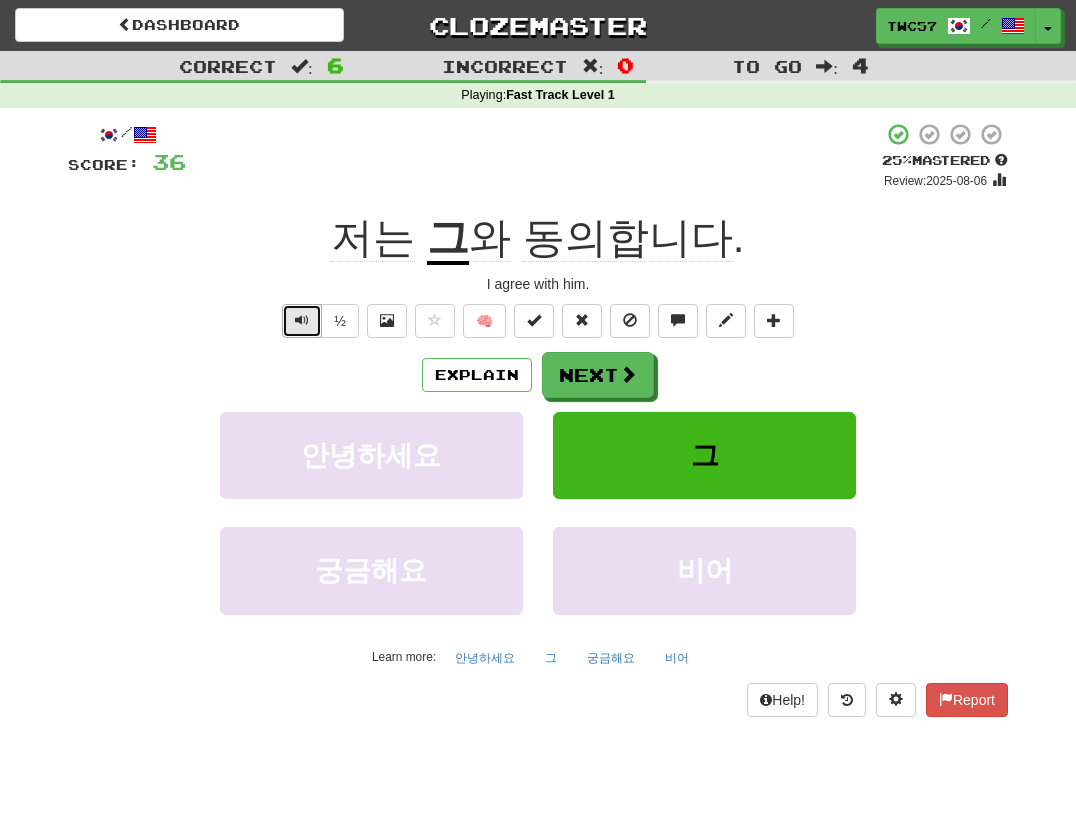 click at bounding box center [302, 320] 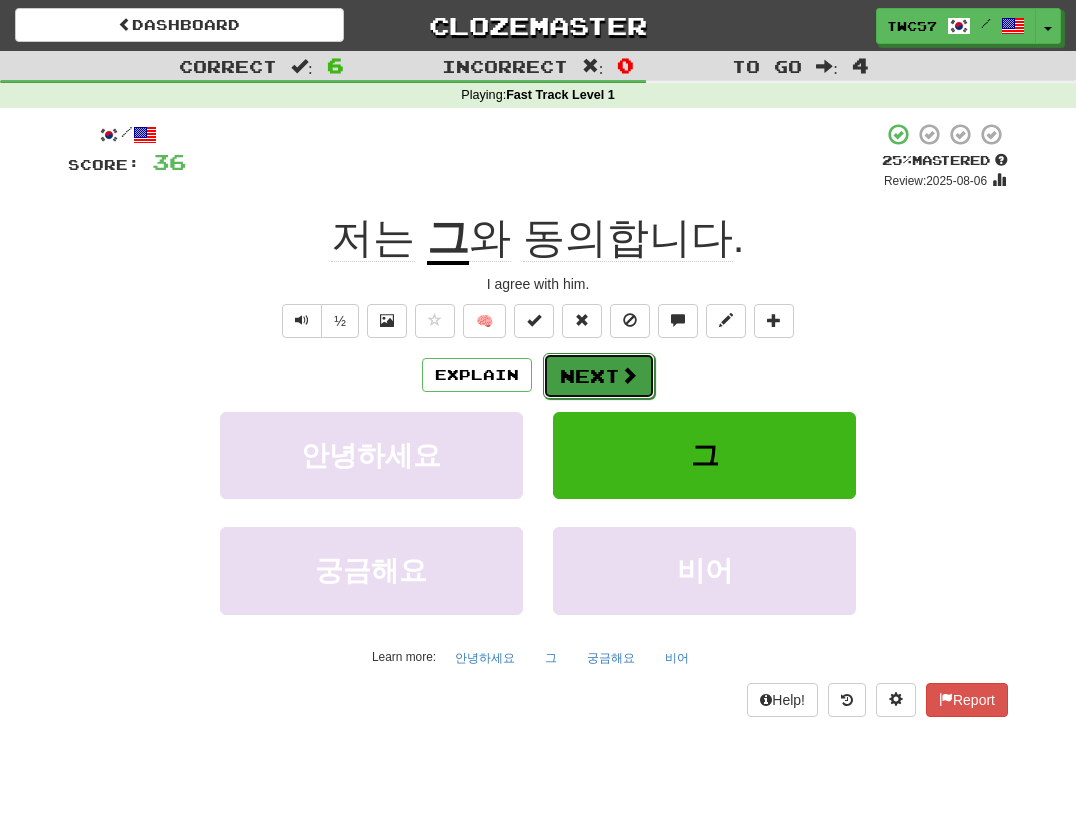 click on "Next" at bounding box center [599, 376] 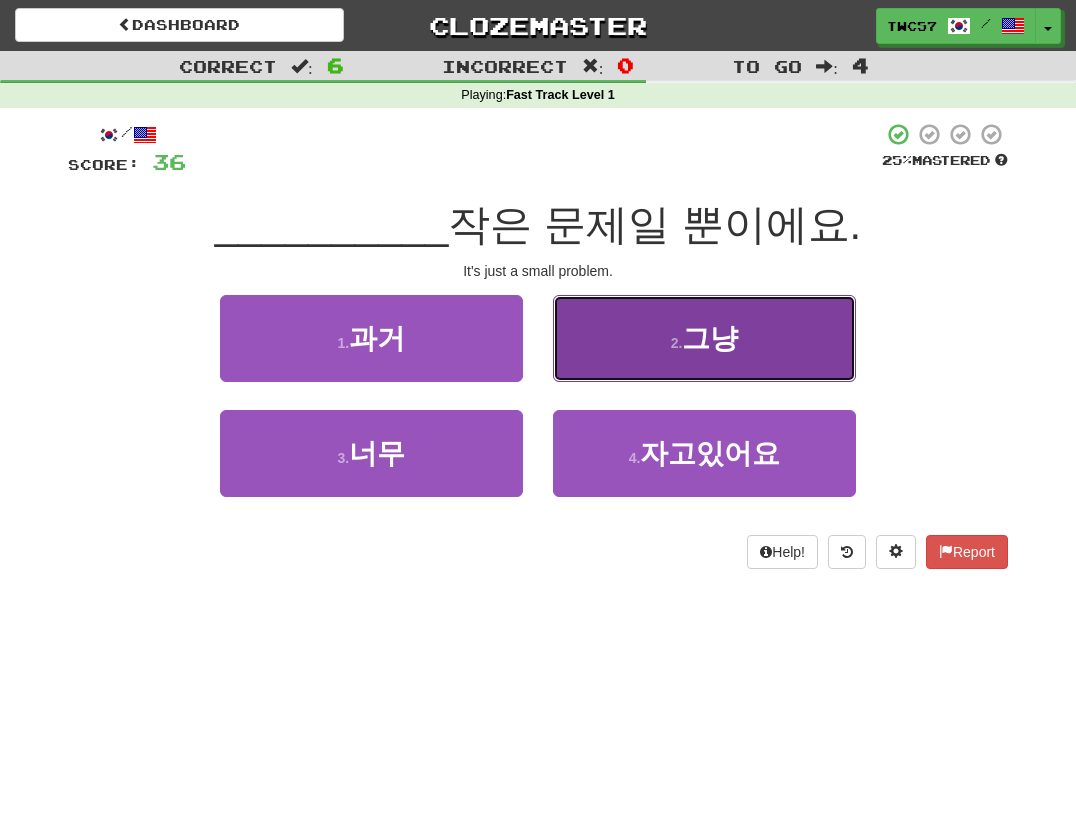 click on "그냥" at bounding box center [710, 338] 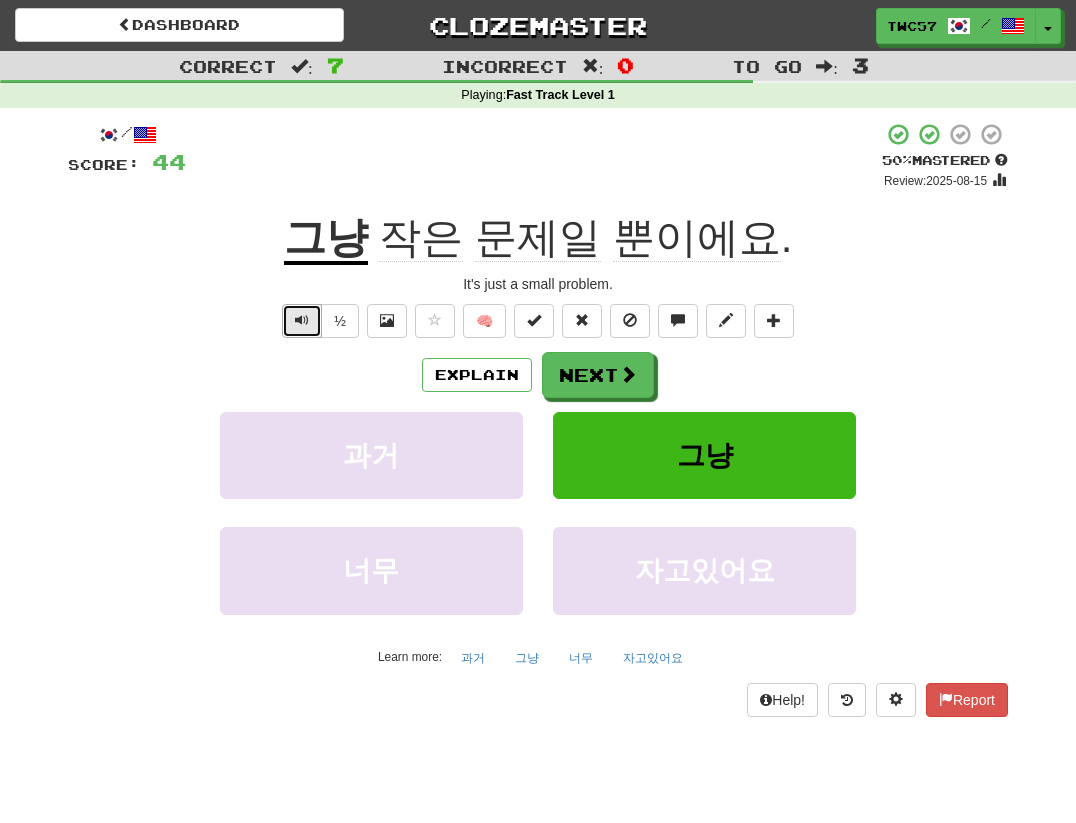 click at bounding box center [302, 321] 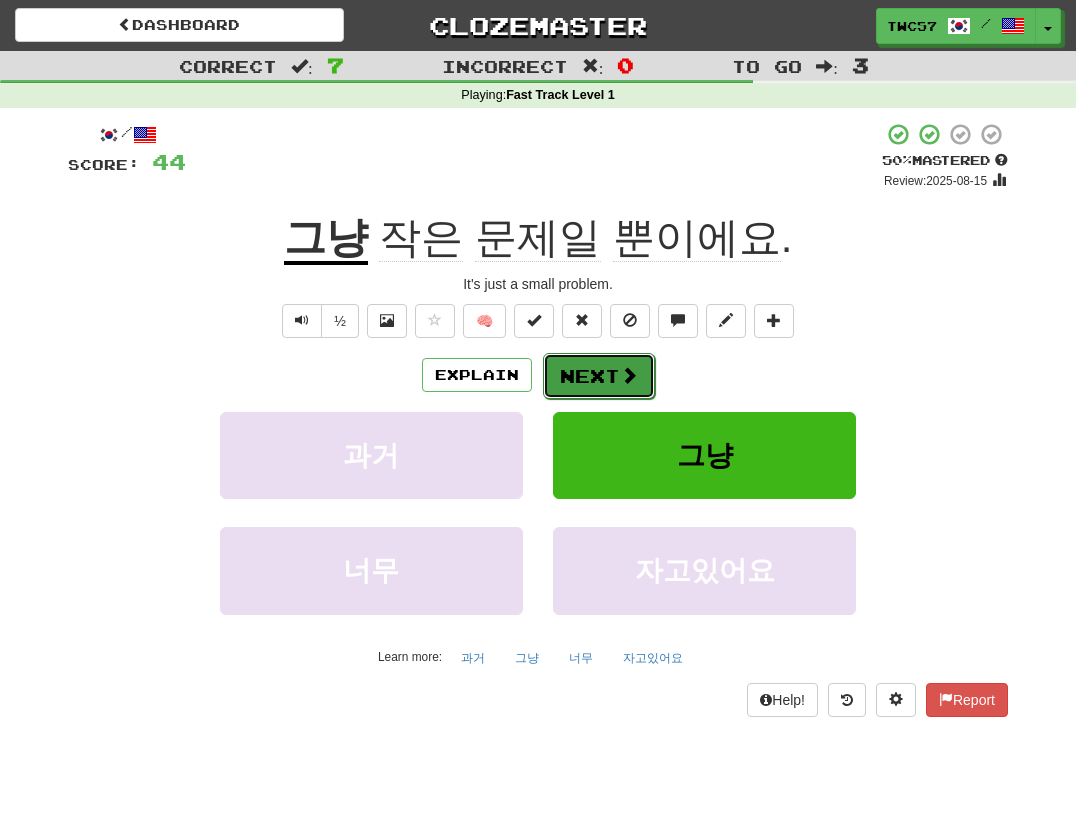click on "Next" at bounding box center (599, 376) 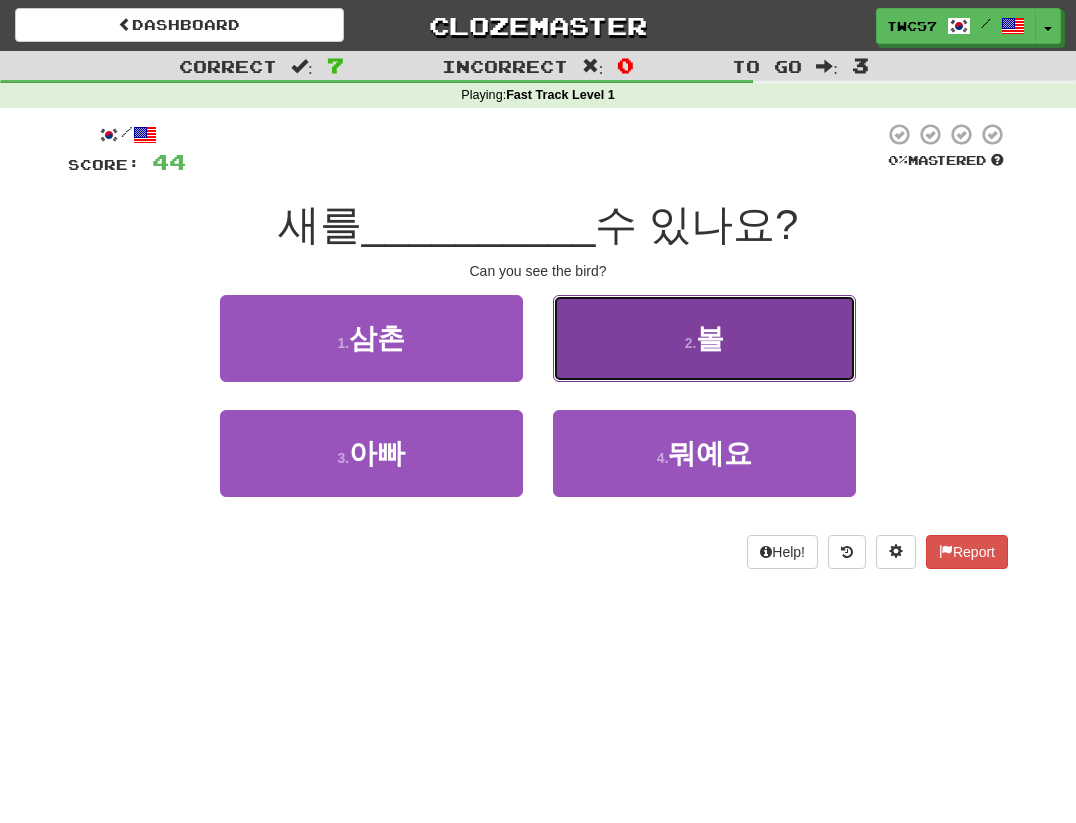 click on "2 .  볼" at bounding box center (704, 338) 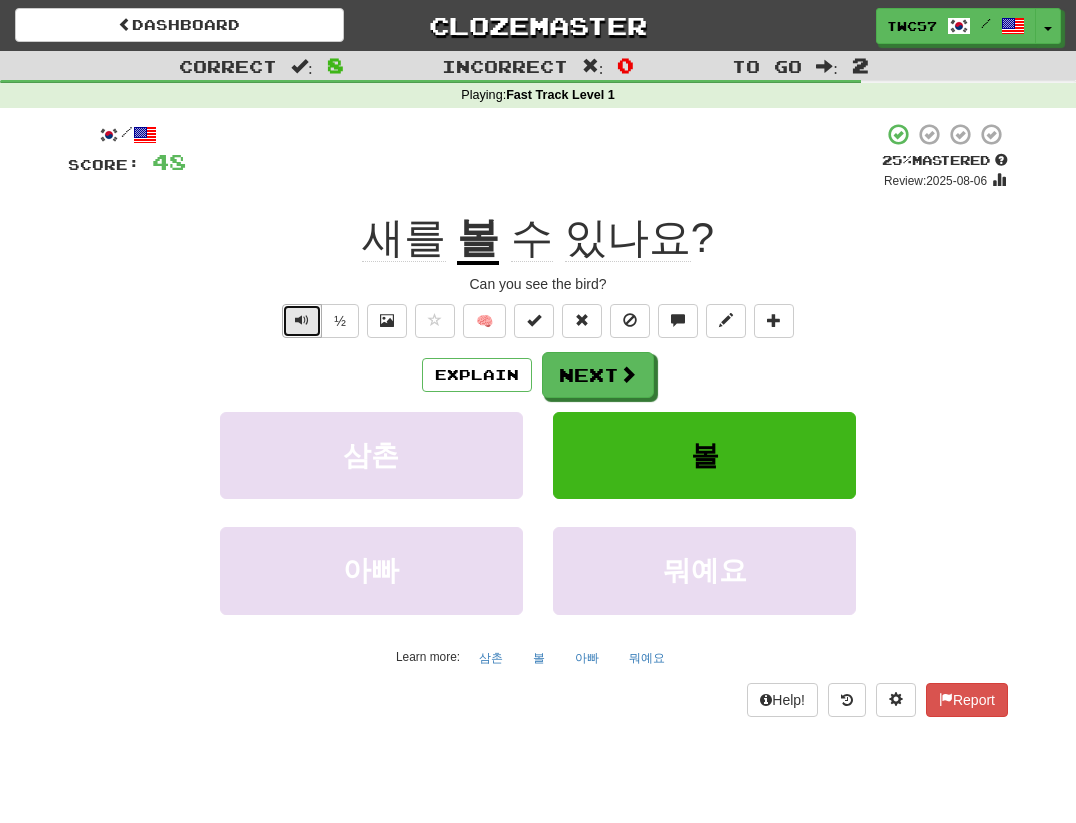 click at bounding box center [302, 321] 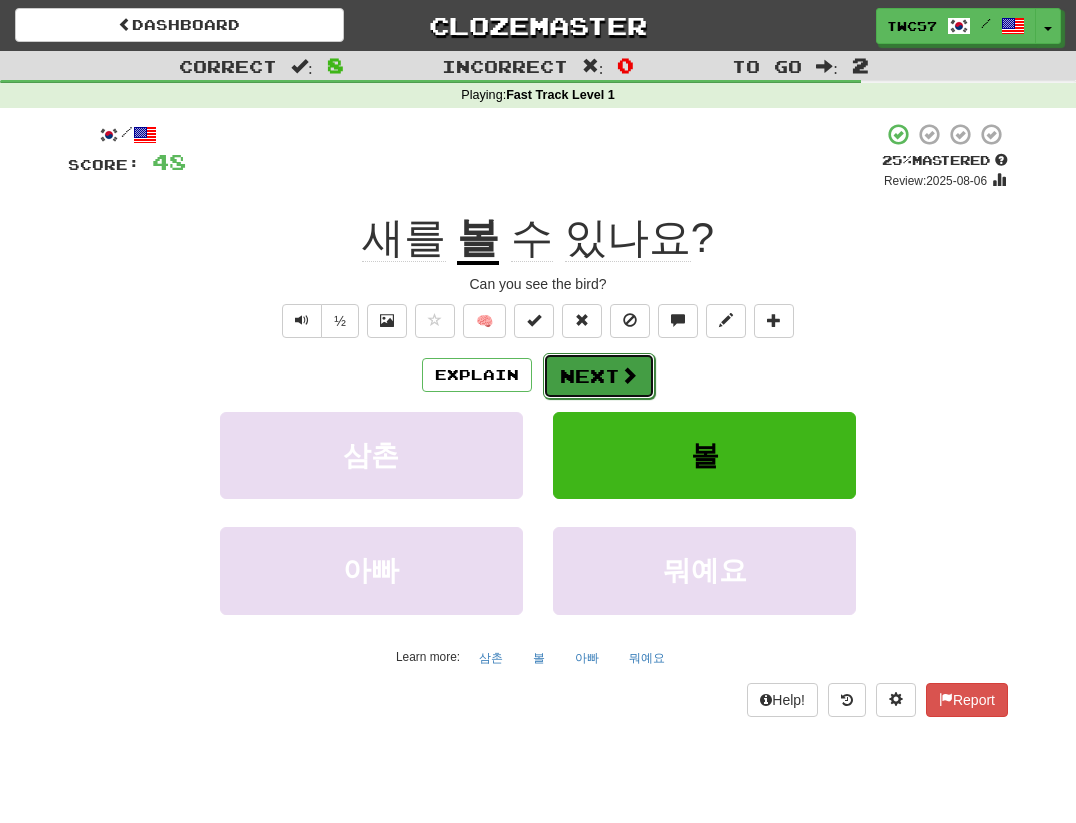click on "Next" at bounding box center [599, 376] 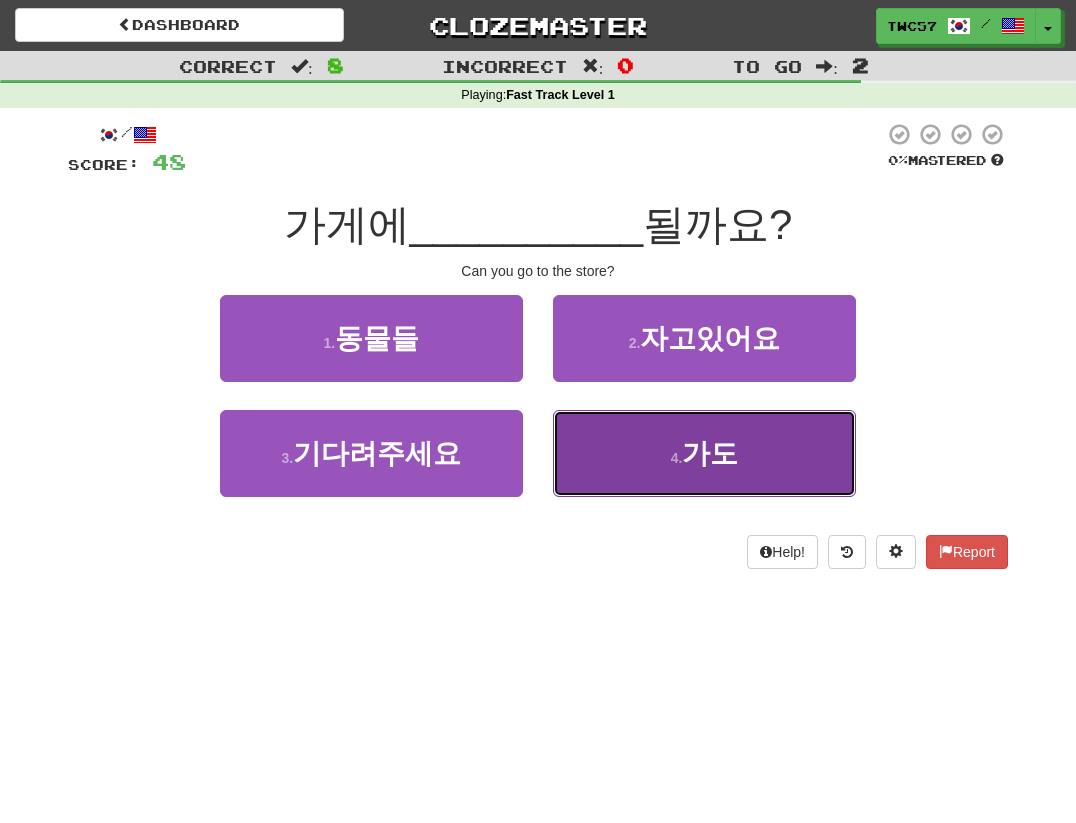 click on "가도" at bounding box center (710, 453) 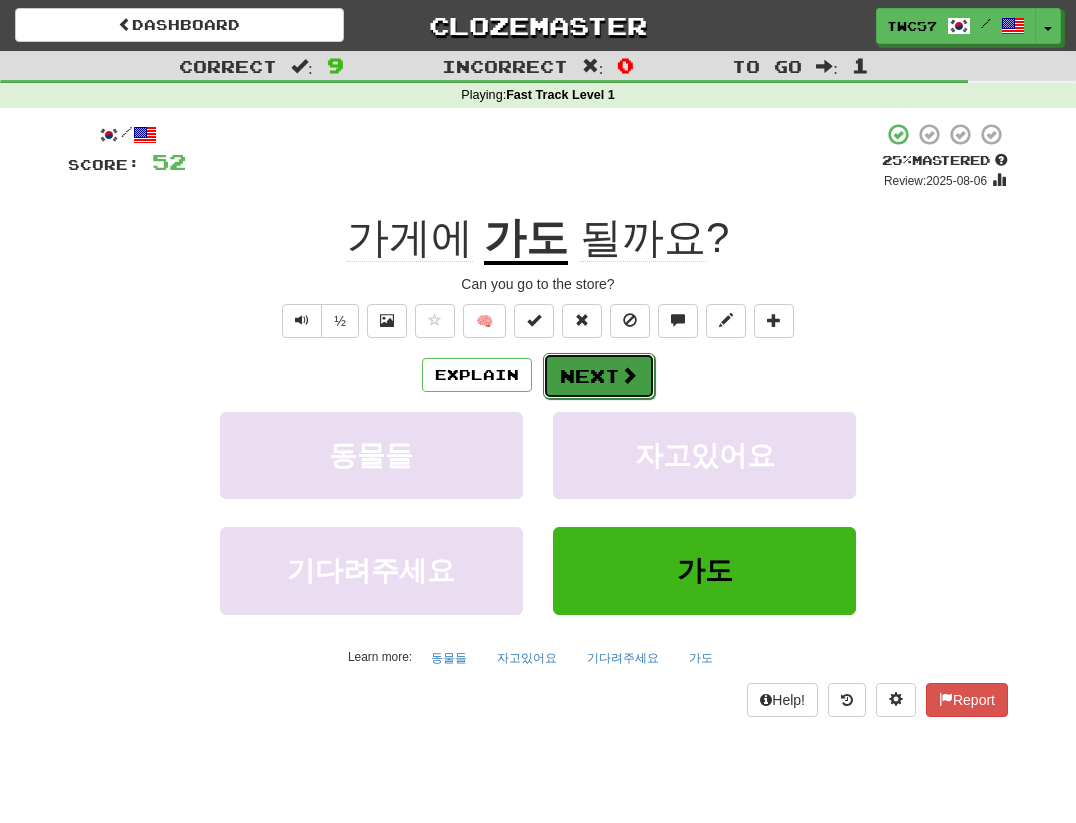 click on "Next" at bounding box center (599, 376) 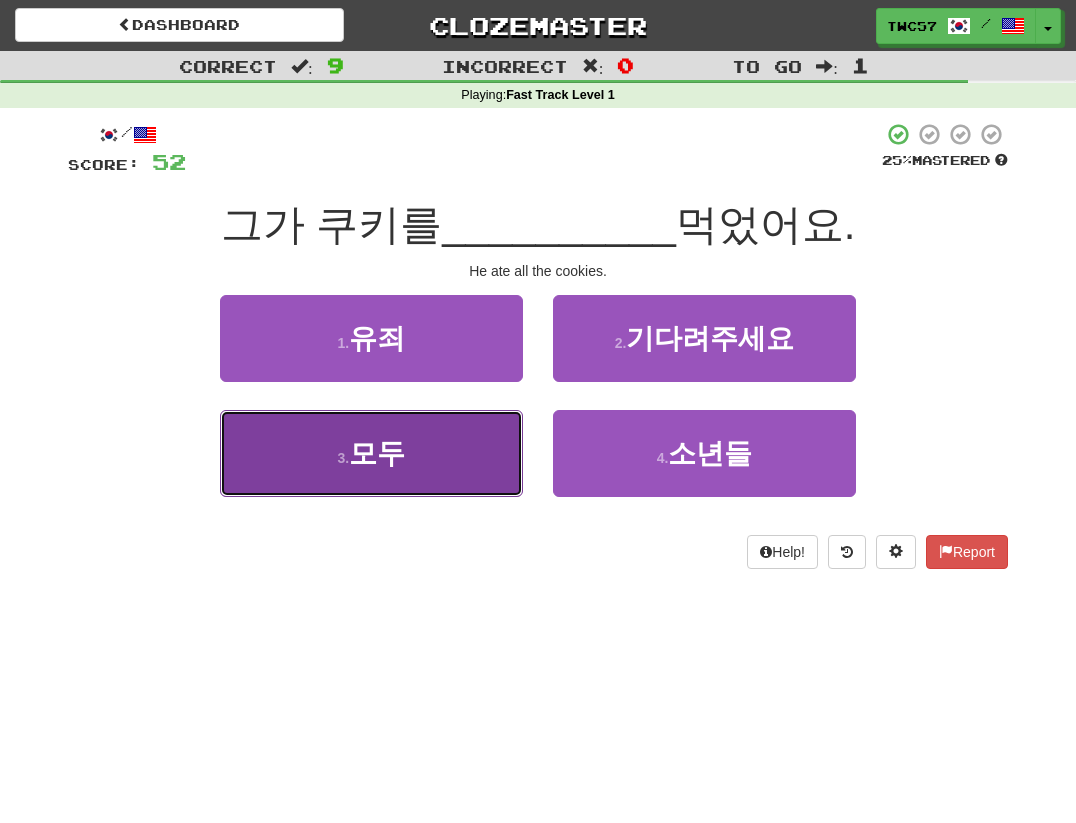 click on "3 .  모두" at bounding box center [371, 453] 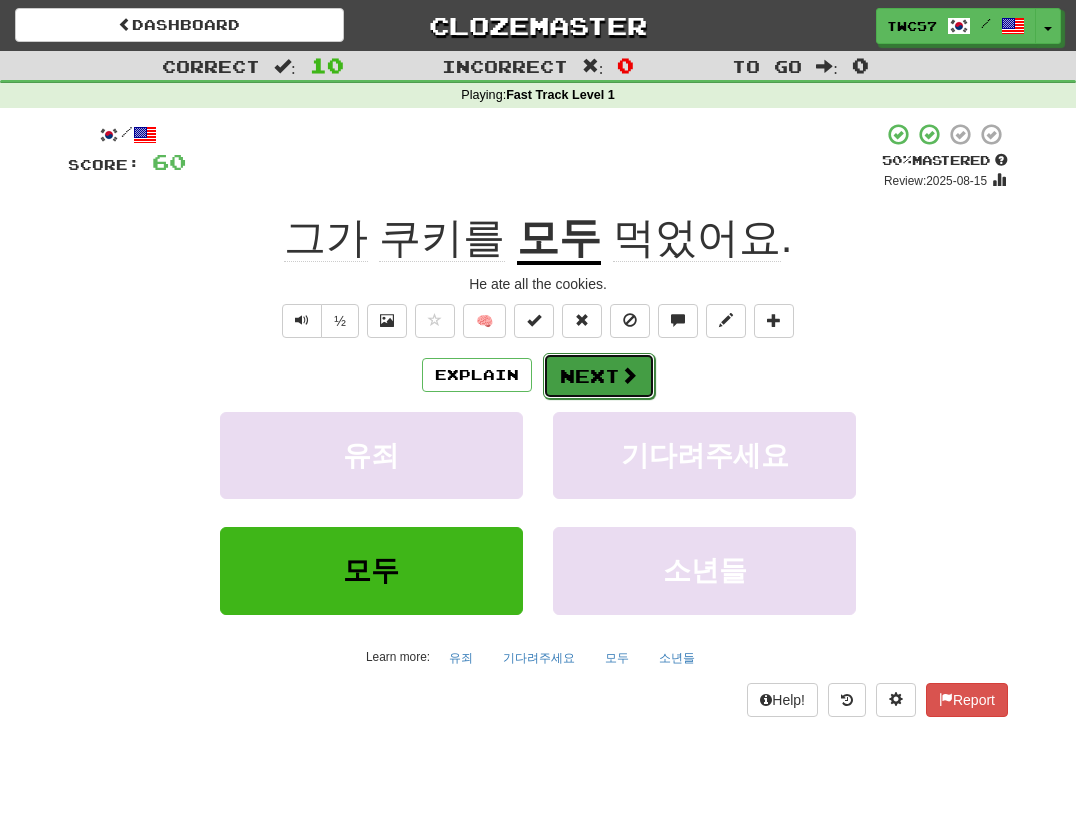 click at bounding box center [629, 375] 